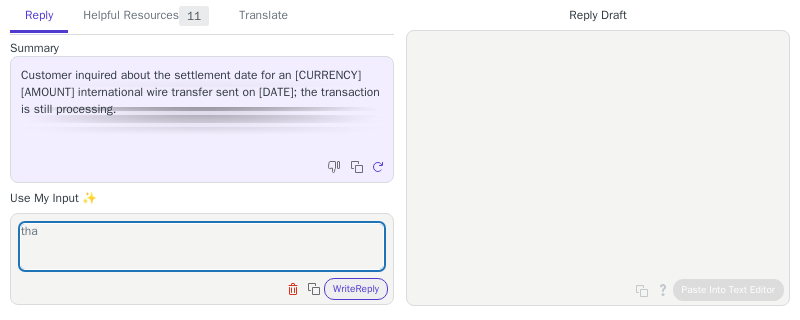 scroll, scrollTop: 0, scrollLeft: 0, axis: both 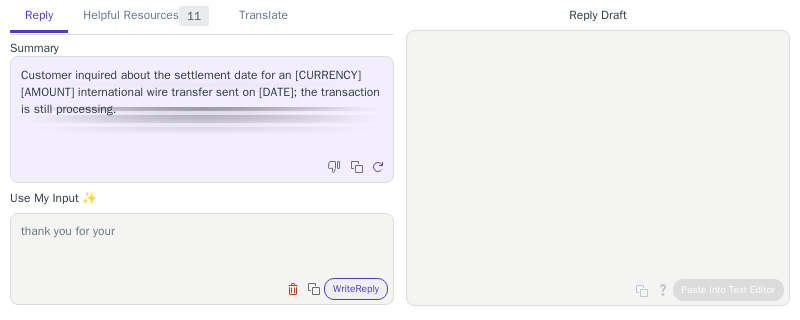 click on "thank you for your" at bounding box center [202, 246] 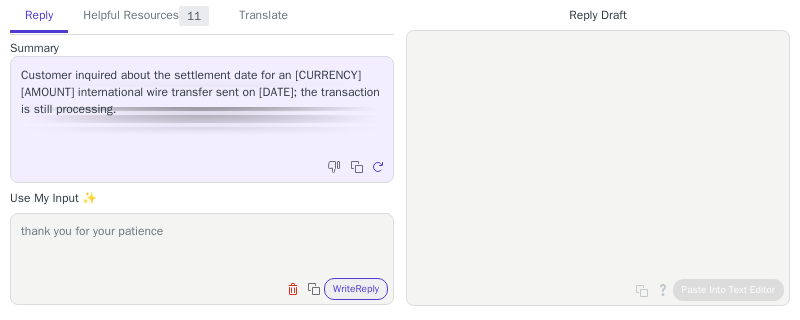 click on "thank you for your patience" at bounding box center (202, 246) 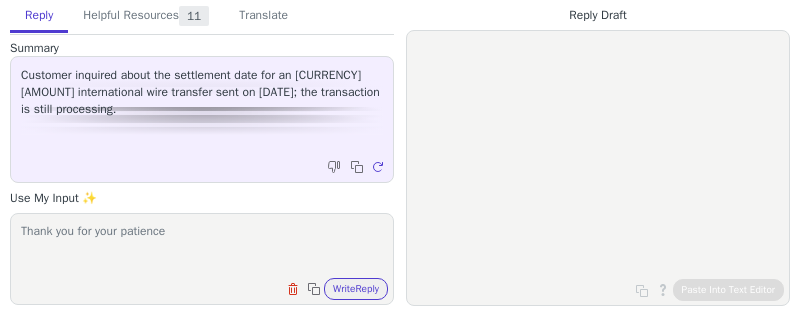click on "Thank you for your patience" at bounding box center (202, 246) 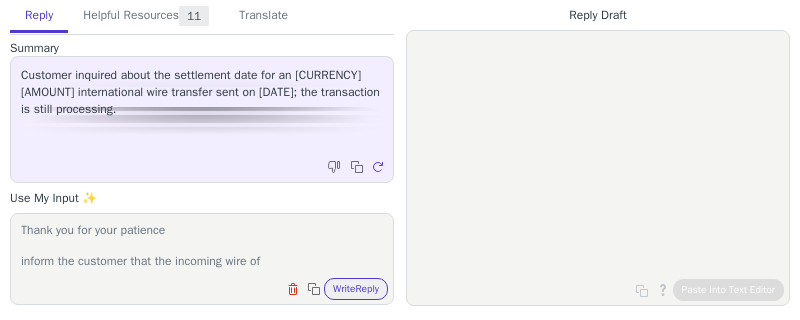 scroll, scrollTop: 0, scrollLeft: 0, axis: both 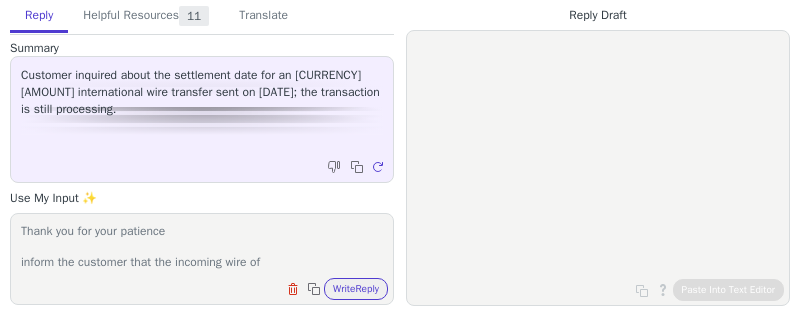 click on "Thank you for your patience
inform the customer that the incoming wire of" at bounding box center (202, 246) 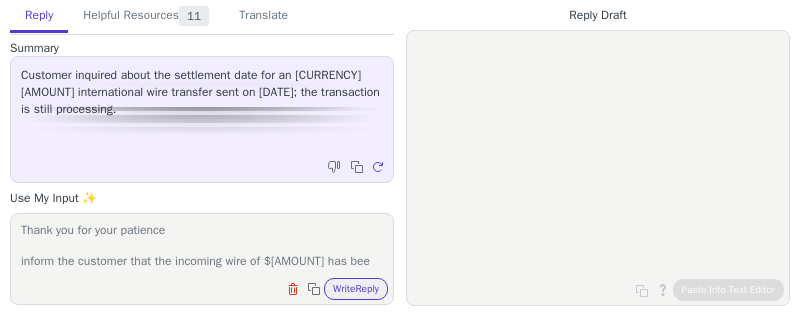 scroll, scrollTop: 16, scrollLeft: 0, axis: vertical 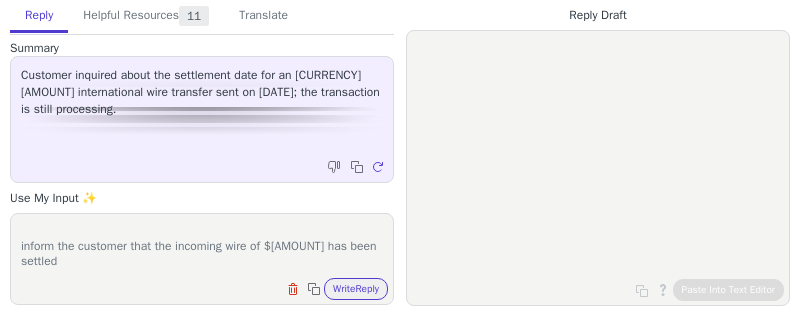 click on "Thank you for your patience
inform the customer that the incoming wire of $[AMOUNT] has been settled" at bounding box center (202, 246) 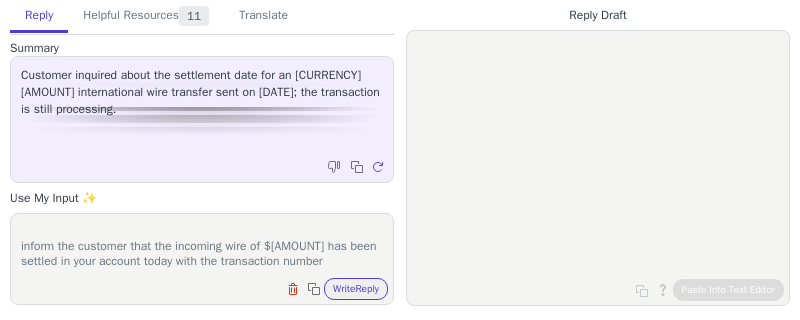 paste on "[TRANSACTION_ID]" 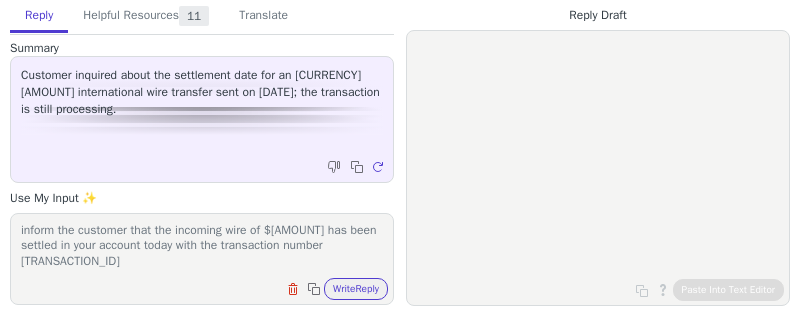 click on "Thank you for your patience
inform the customer that the incoming wire of $[AMOUNT] has been settled in your account today with the transaction number [TRANSACTION_ID]" at bounding box center [202, 246] 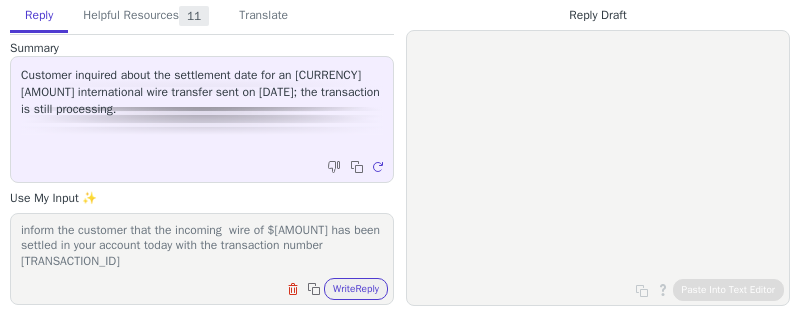 scroll, scrollTop: 30, scrollLeft: 0, axis: vertical 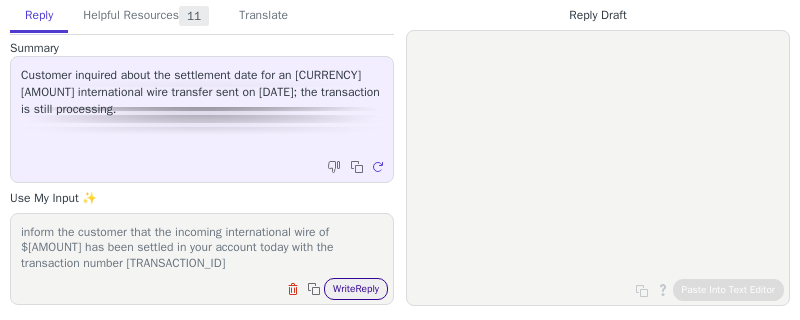 type on "Thank you for your patience
inform the customer that the incoming international wire of $[AMOUNT] has been settled in your account today with the transaction number [TRANSACTION_ID]" 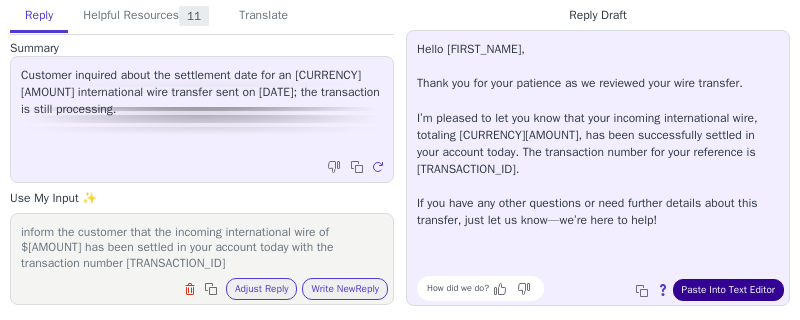 click on "Paste Into Text Editor" at bounding box center (728, 290) 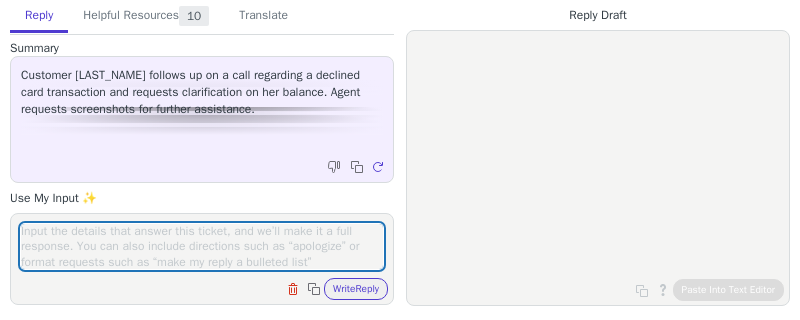 scroll, scrollTop: 0, scrollLeft: 0, axis: both 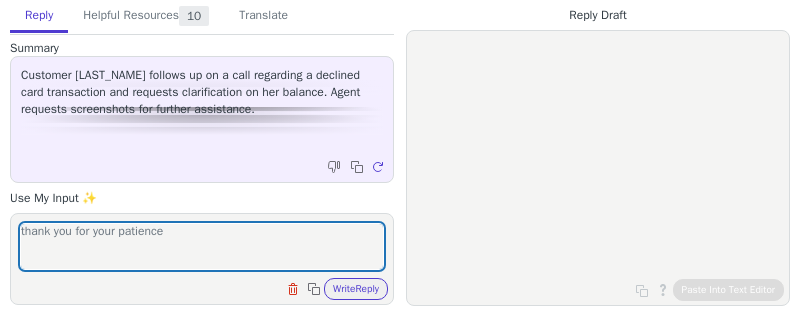 click on "thank you for your patience
Clear field Copy to clipboard Write  Reply" at bounding box center [202, 259] 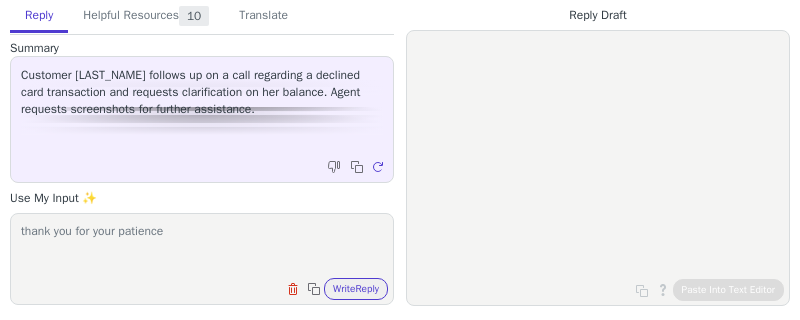 click on "thank you for your patience" at bounding box center (202, 246) 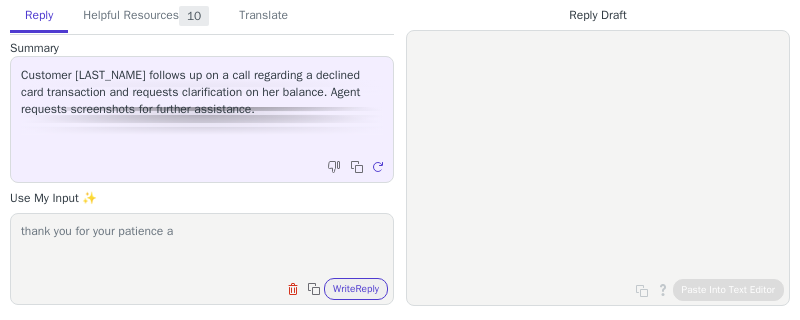 scroll, scrollTop: 0, scrollLeft: 0, axis: both 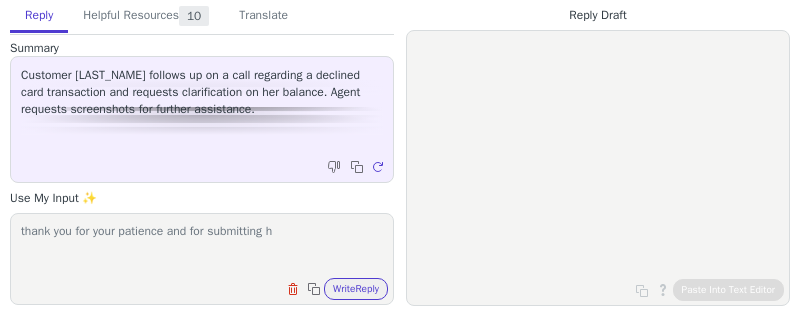 click on "thank you for your patience and for submitting h" at bounding box center [202, 246] 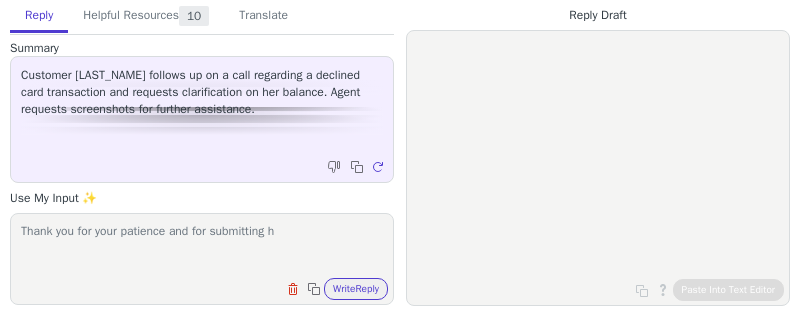 click on "Thank you for your patience and for submitting h" at bounding box center (202, 246) 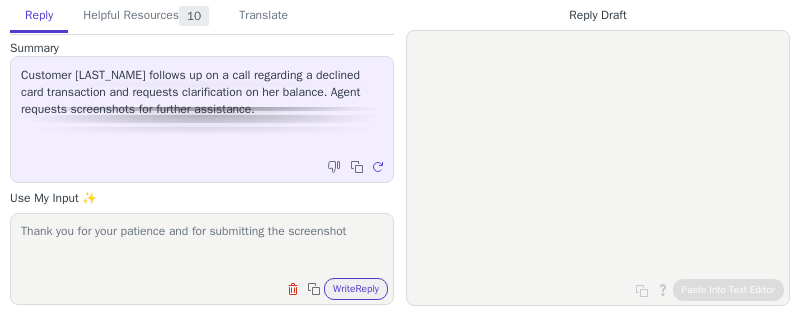 scroll, scrollTop: 1, scrollLeft: 0, axis: vertical 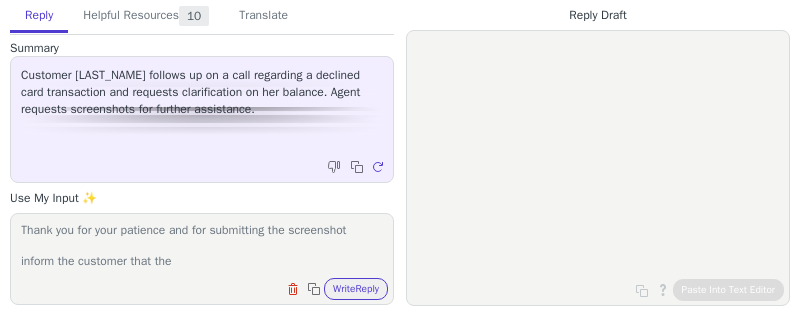 click on "Thank you for your patience and for submitting the screenshot
inform the customer that the" at bounding box center (202, 246) 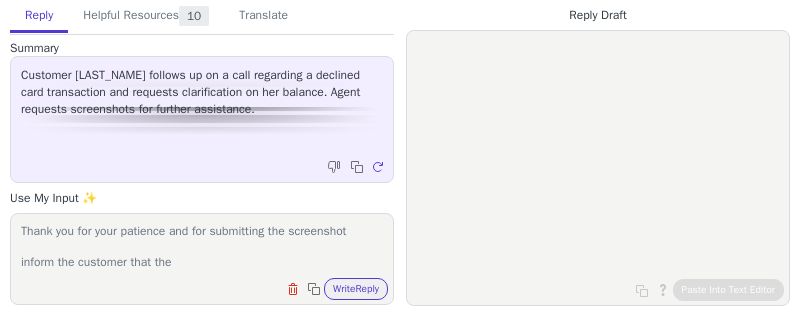 click on "Thank you for your patience and for submitting the screenshot
inform the customer that the" at bounding box center [202, 246] 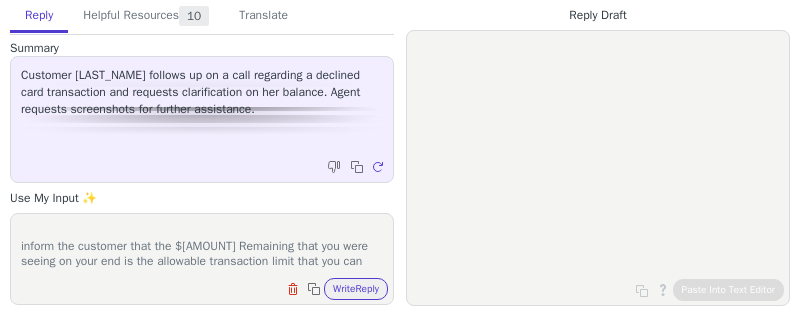scroll, scrollTop: 32, scrollLeft: 0, axis: vertical 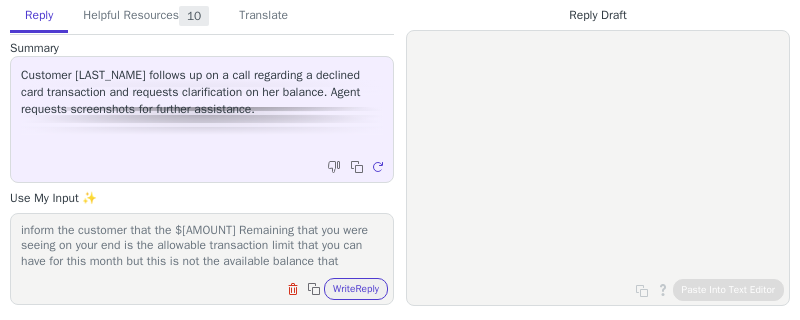click on "Thank you for your patience and for submitting the screenshot
inform the customer that the $[AMOUNT] Remaining that you were seeing on your end is the allowable transaction limit that you can have for this month but this is not the available balance that" at bounding box center [202, 246] 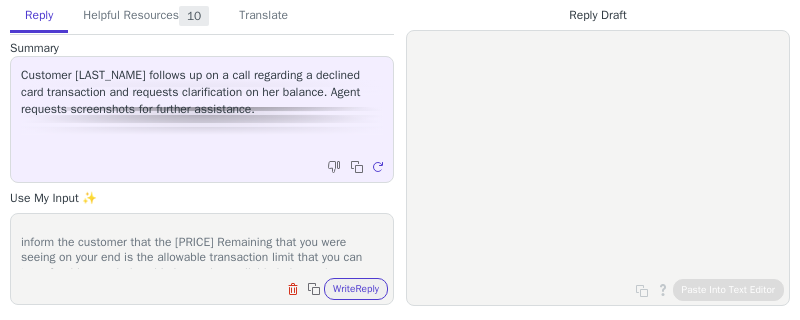scroll, scrollTop: 28, scrollLeft: 0, axis: vertical 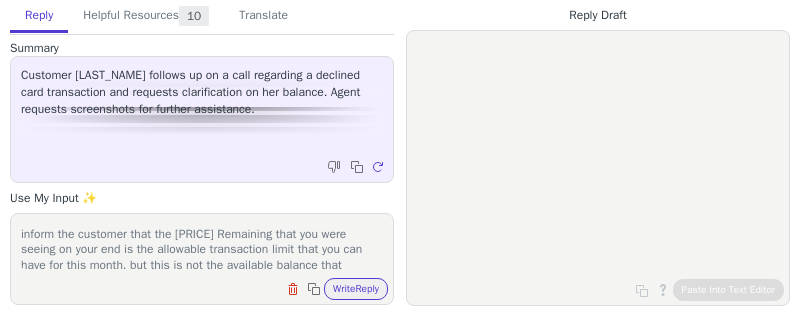 click on "Thank you for your patience and for submitting the screenshot
inform the customer that the [PRICE] Remaining that you were seeing on your end is the allowable transaction limit that you can have for this month, but this is not the available balance that" at bounding box center [202, 246] 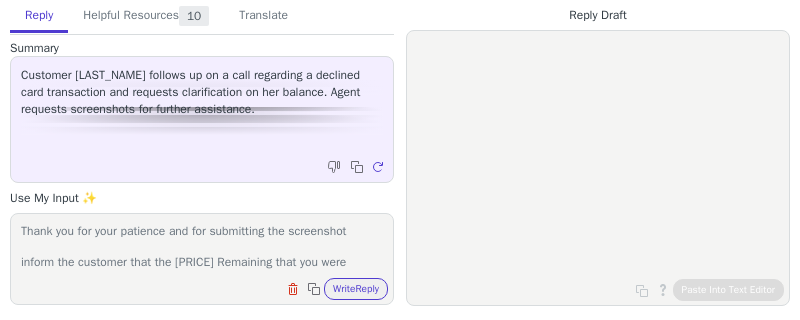 scroll, scrollTop: 0, scrollLeft: 0, axis: both 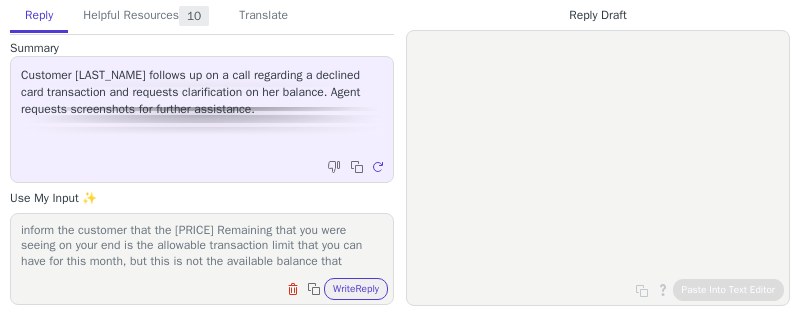 click on "Thank you for your patience and for submitting the screenshot
inform the customer that the [PRICE] Remaining that you were seeing on your end is the allowable transaction limit that you can have for this month, but this is not the available balance that" at bounding box center (202, 246) 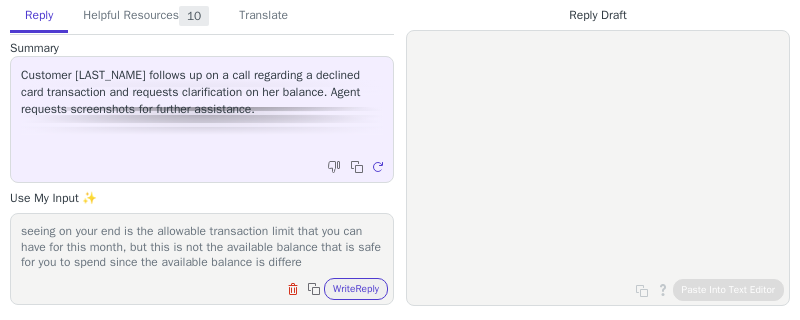 scroll, scrollTop: 62, scrollLeft: 0, axis: vertical 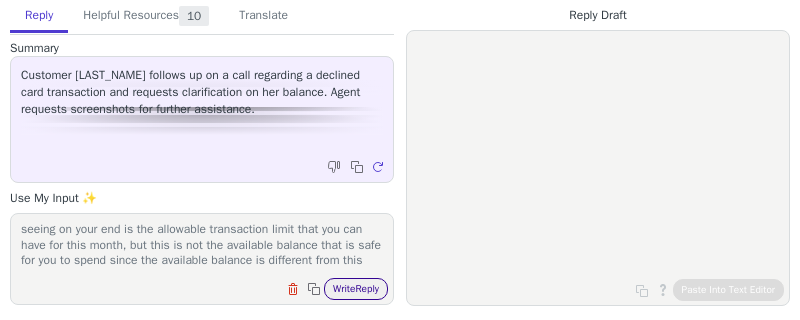 click on "Write  Reply" at bounding box center (356, 289) 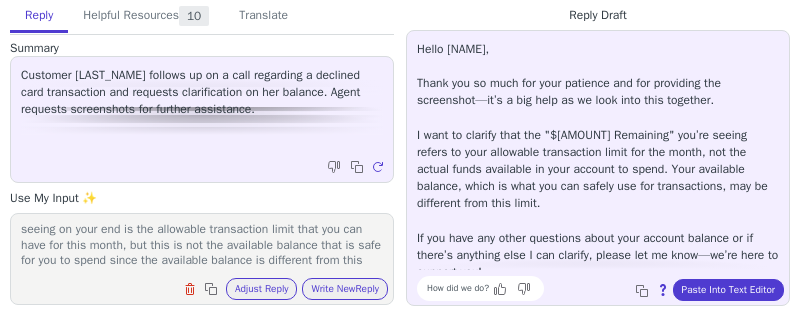 scroll, scrollTop: 10, scrollLeft: 0, axis: vertical 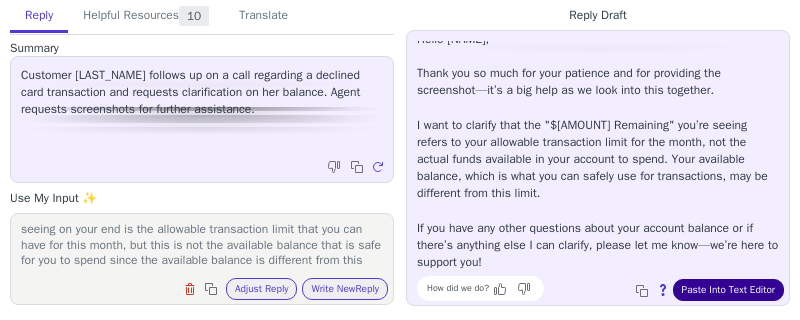 click on "Paste Into Text Editor" at bounding box center (728, 290) 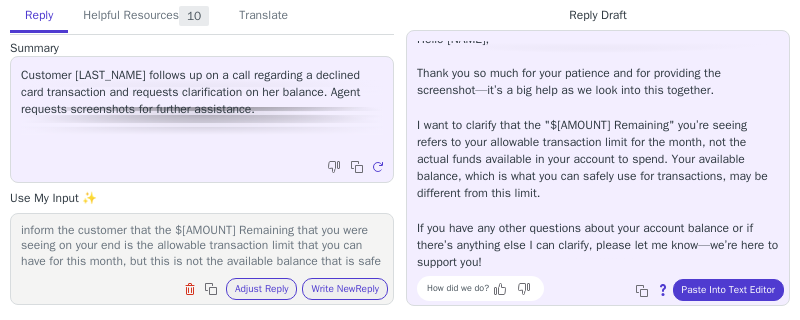 scroll, scrollTop: 29, scrollLeft: 0, axis: vertical 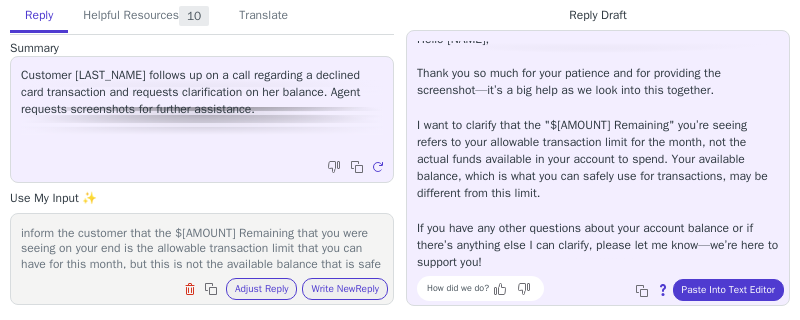 click on "Thank you for your patience and for submitting the screenshot
inform the customer that the $[AMOUNT] Remaining that you were seeing on your end is the allowable transaction limit that you can have for this month, but this is not the available balance that is safe for you to spend since the available balance is different from this" at bounding box center (202, 246) 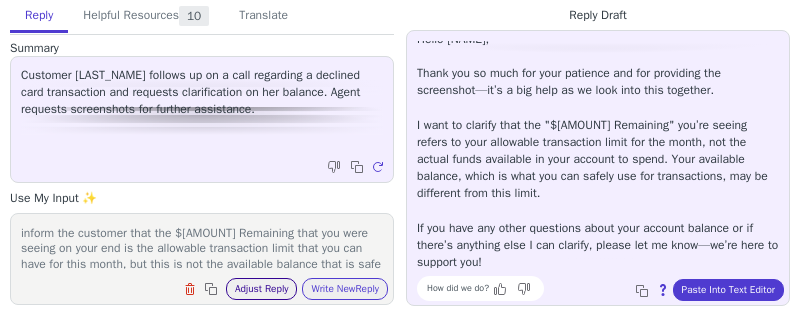 scroll, scrollTop: 93, scrollLeft: 0, axis: vertical 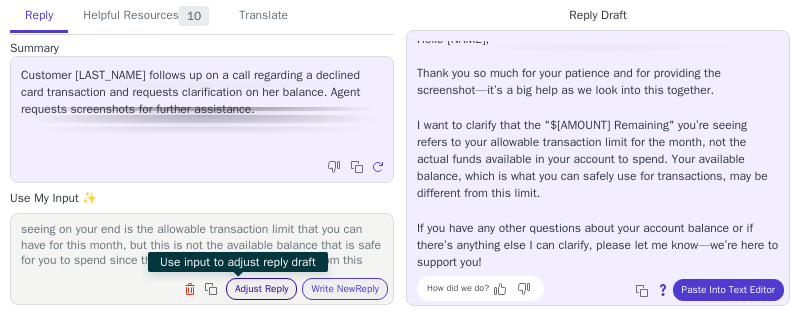drag, startPoint x: 139, startPoint y: 237, endPoint x: 217, endPoint y: 288, distance: 93.193344 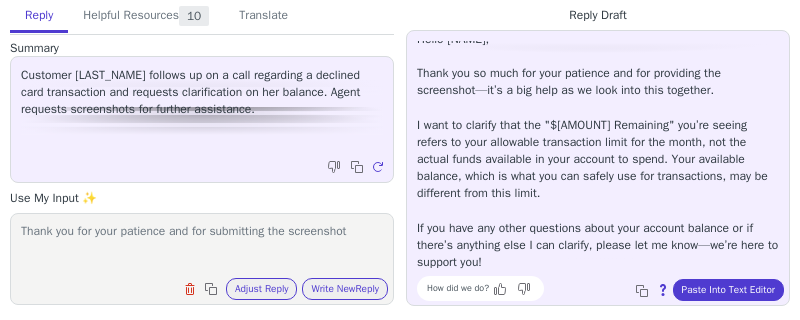 scroll, scrollTop: 1, scrollLeft: 0, axis: vertical 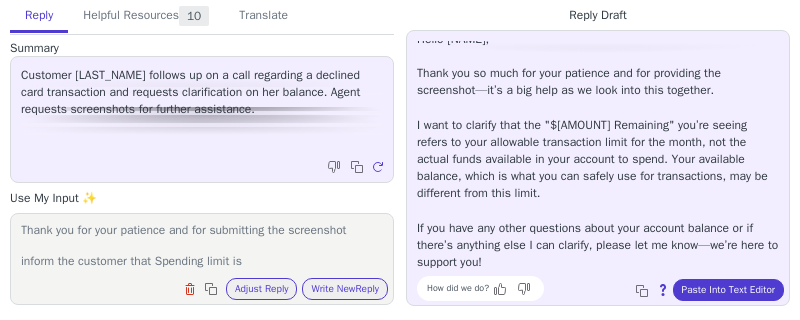 paste on "a restriction set on a financial account or card that determines the maximum amount of money that can be spent within a certain period, such as daily or monthly." 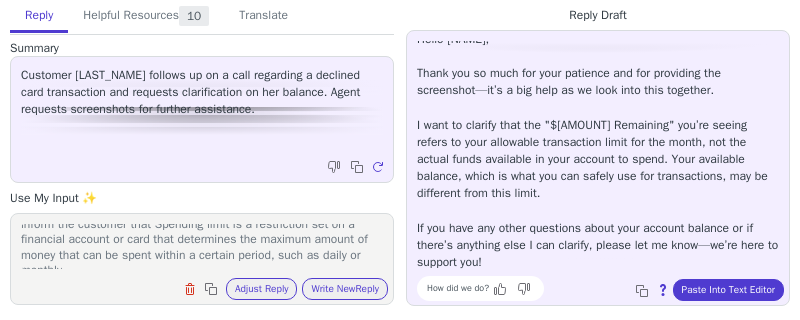 scroll, scrollTop: 46, scrollLeft: 0, axis: vertical 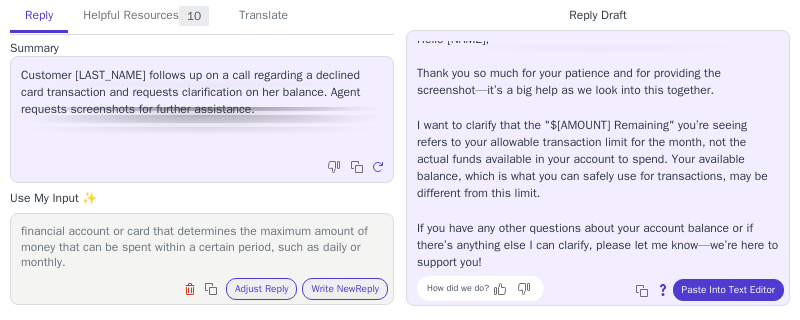 click on "Thank you for your patience and for submitting the screenshot
inform the customer that Spending limit is a restriction set on a financial account or card that determines the maximum amount of money that can be spent within a certain period, such as daily or monthly." at bounding box center [202, 246] 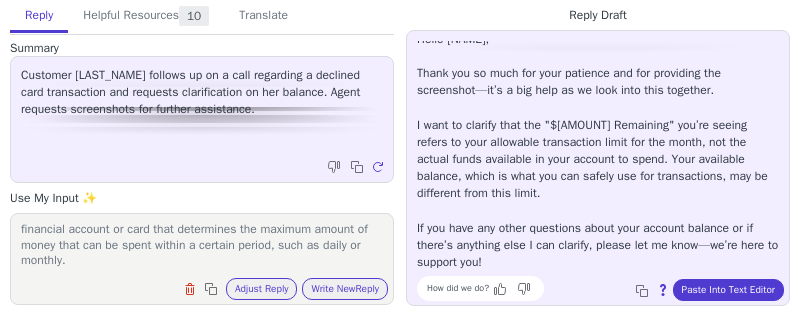 paste on "I want to clarify that the "[AMOUNT] Remaining" you’re seeing refers to your allowable transaction limit for the month, not the actual funds available in your account to spend." 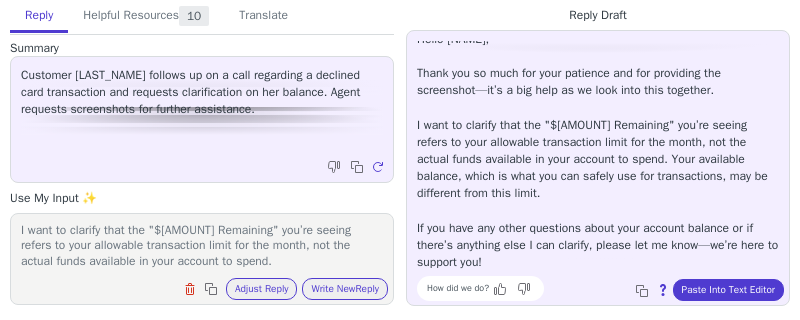 scroll, scrollTop: 140, scrollLeft: 0, axis: vertical 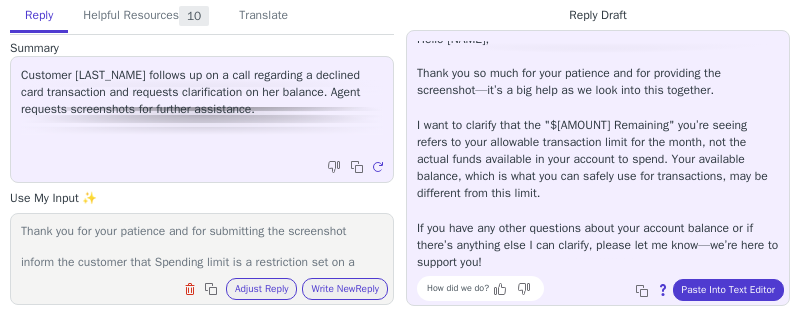 drag, startPoint x: 155, startPoint y: 234, endPoint x: 247, endPoint y: 226, distance: 92.34717 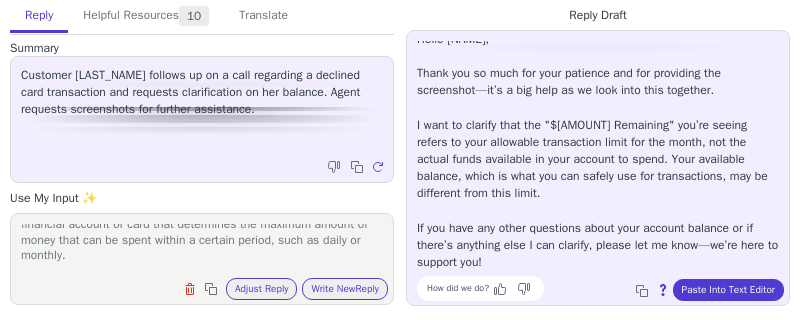 scroll, scrollTop: 62, scrollLeft: 0, axis: vertical 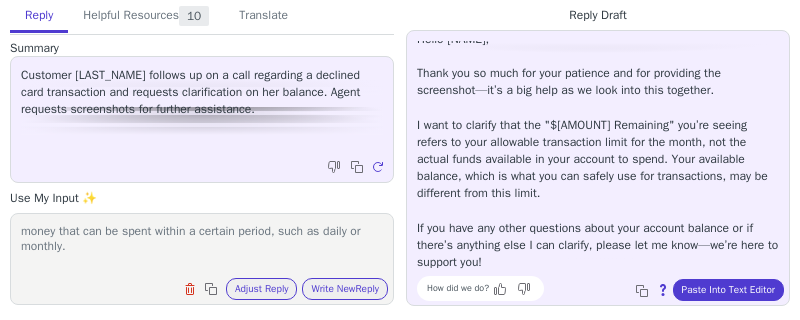 click on "Thank you for your patience and for submitting the screenshot
inform the customer that Spending limit is a restriction set on a financial account or card that determines the maximum amount of money that can be spent within a certain period, such as daily or monthly.
I want to clarify that the "$[AMOUNT] Remaining" you’re seeing refers to your allowable transaction limit for the month, not the actual funds available in your account to spend.
Your available balance, which is what you can safely use for transactions, may be different from this limit." at bounding box center (202, 246) 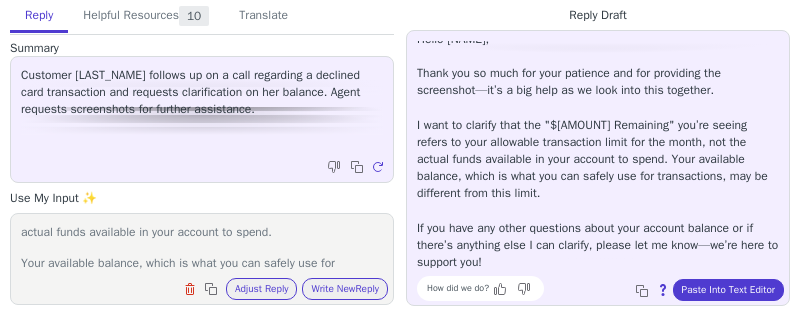 scroll, scrollTop: 168, scrollLeft: 0, axis: vertical 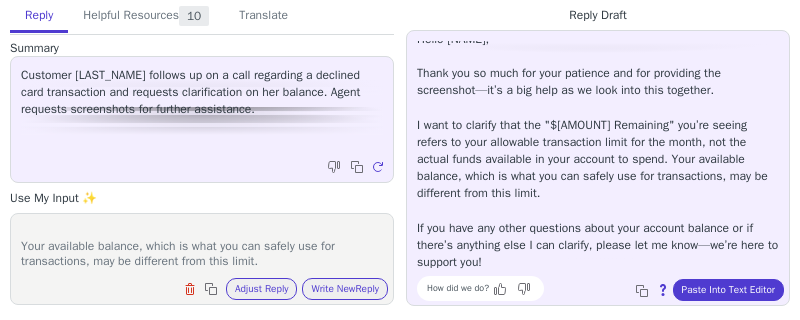 click on "Thank you for your patience and for submitting the screenshot
inform the customer that Spending limit is a restriction set on a financial account or card that determines the maximum amount of money that can be spent within a certain period, such as daily or monthly.
I want to clarify that the "$[AMOUNT] Remaining" you’re seeing refers to your allowable transaction limit for the month, not the actual funds available in your account to spend.
Your available balance, which is what you can safely use for transactions, may be different from this limit." at bounding box center [202, 246] 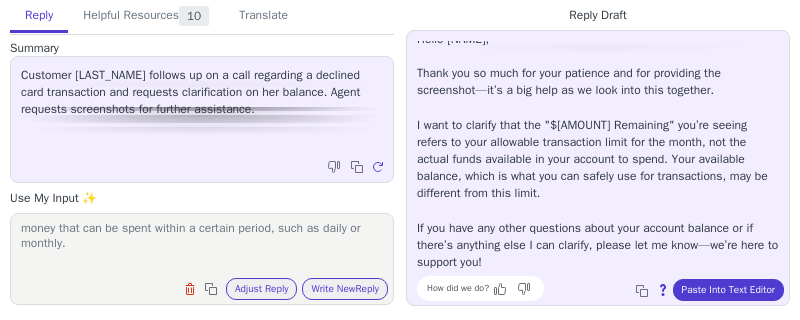scroll, scrollTop: 0, scrollLeft: 0, axis: both 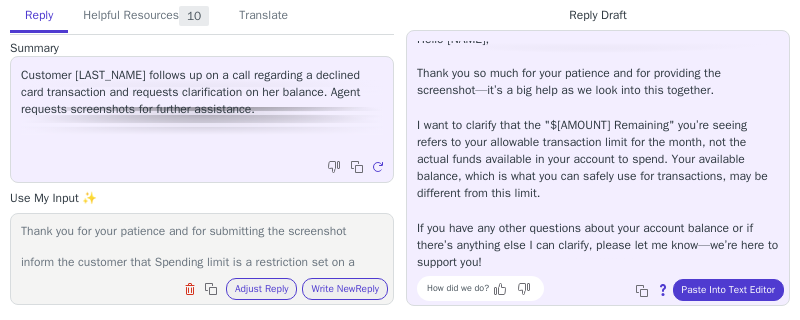 drag, startPoint x: 156, startPoint y: 238, endPoint x: 218, endPoint y: 239, distance: 62.008064 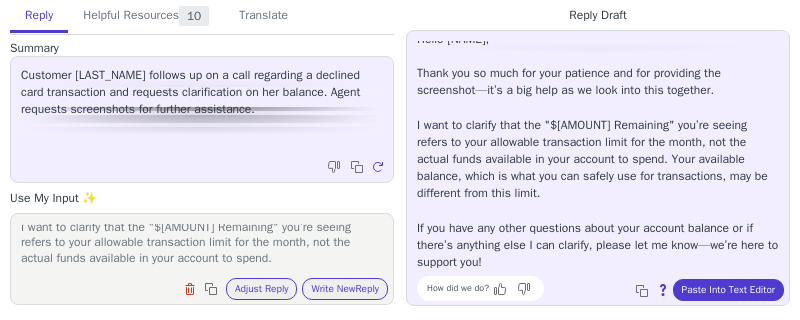 scroll, scrollTop: 170, scrollLeft: 0, axis: vertical 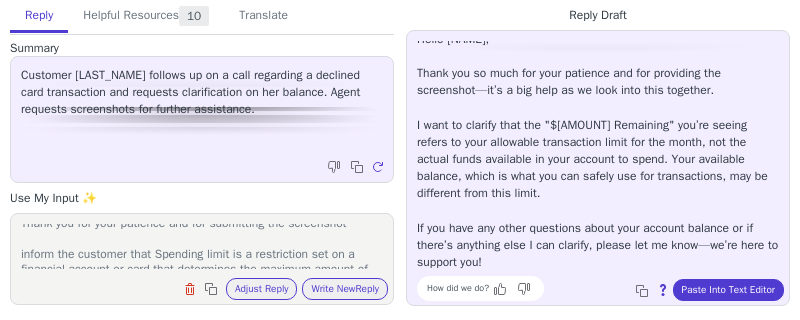 drag, startPoint x: 299, startPoint y: 247, endPoint x: 228, endPoint y: 245, distance: 71.02816 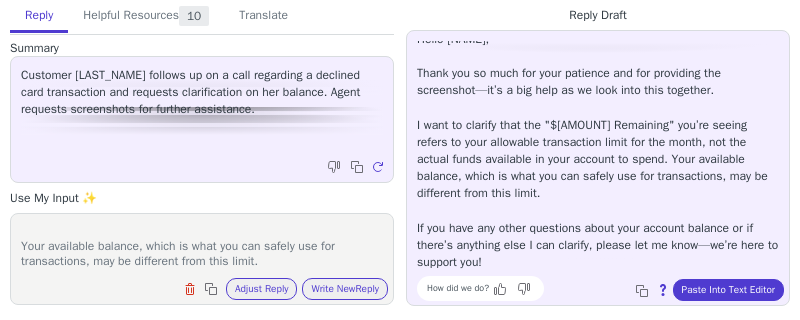 scroll, scrollTop: 170, scrollLeft: 0, axis: vertical 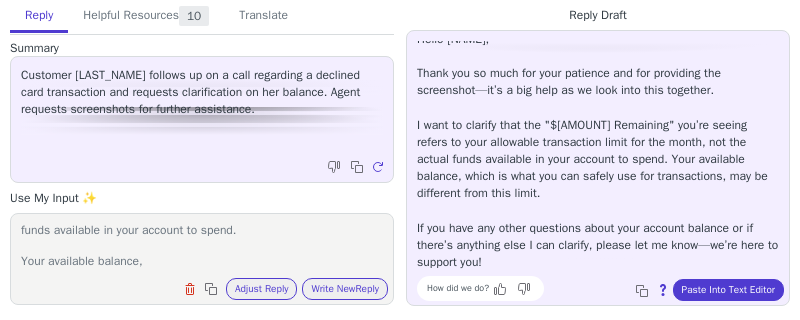 paste on "the amount of money that is safe to spend." 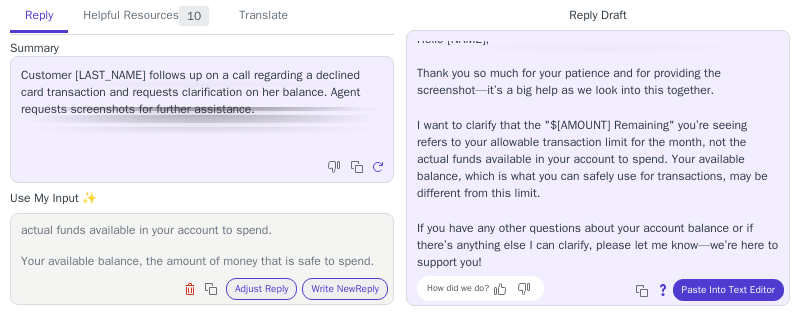 scroll, scrollTop: 170, scrollLeft: 0, axis: vertical 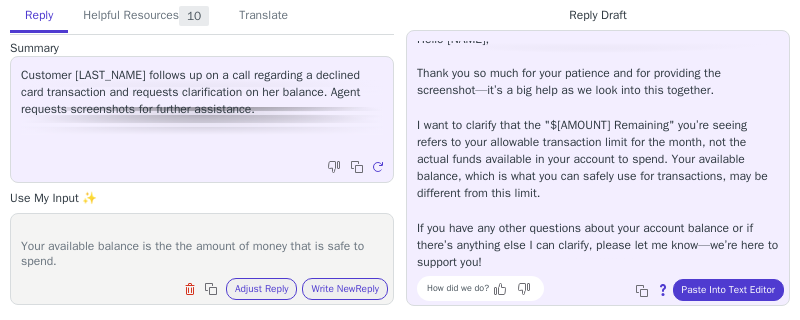 drag, startPoint x: 188, startPoint y: 246, endPoint x: 175, endPoint y: 245, distance: 13.038404 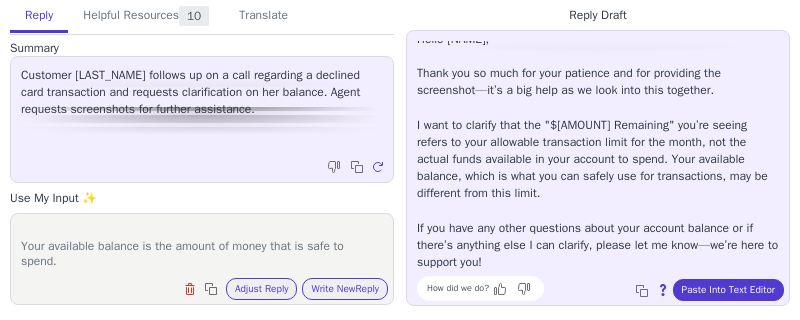 click on "Thank you for your patience and for submitting the screenshot
inform the customer that Spending limit is a restriction set on a financial account or card that determines the maximum amount of money that can be spent within a certain period, such as daily or monthly.
I want to clarify that the "[PRICE] Remaining" you’re seeing refers to your allowable transaction limit for the month, not the actual funds available in your account to spend.
Your available balance is the amount of money that is safe to spend." at bounding box center (202, 246) 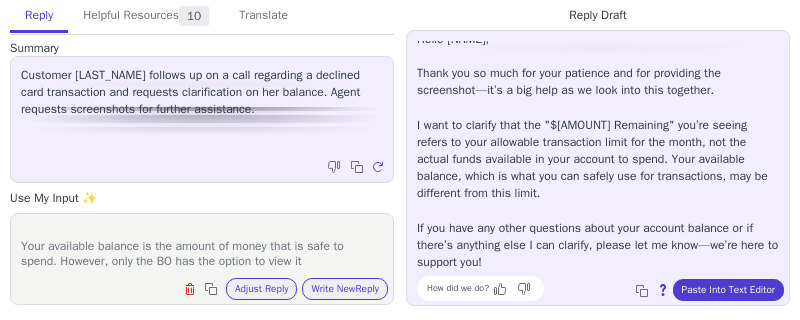 scroll, scrollTop: 170, scrollLeft: 0, axis: vertical 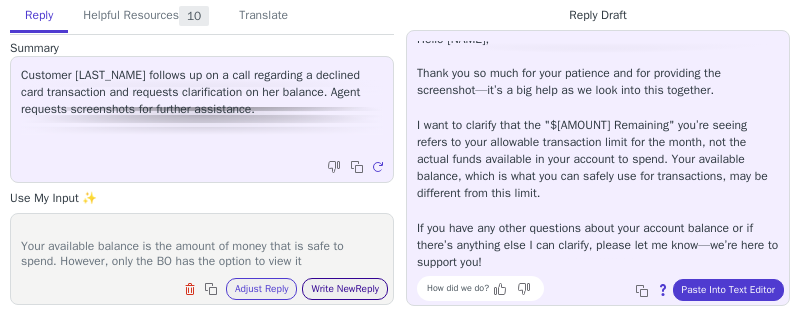 type on "Thank you for your patience and for submitting the screenshot
inform the customer that Spending limit is a restriction set on a financial account or card that determines the maximum amount of money that can be spent within a certain period, such as daily or monthly.
I want to clarify that the "[PRICE] Remaining" you’re seeing refers to your allowable transaction limit for the month, not the actual funds available in your account to spend.
Your available balance is the amount of money that is safe to spend. However, only the BO has the option to view it" 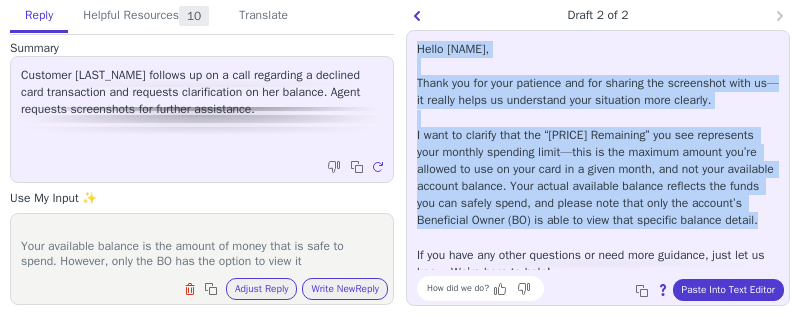 scroll, scrollTop: 45, scrollLeft: 0, axis: vertical 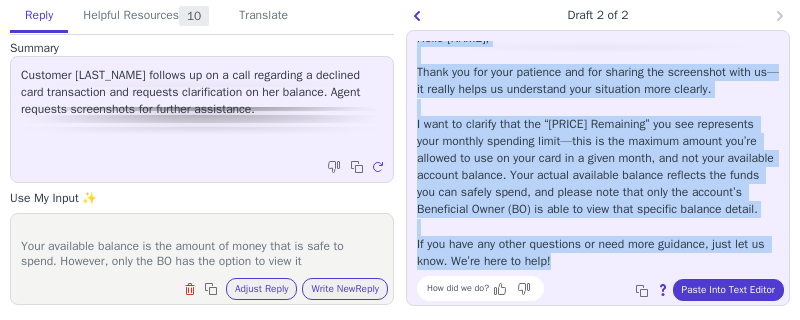 copy on "Hello [NAME], Thank you for your patience and for sharing the screenshot with us—it really helps us understand your situation more clearly. I want to clarify that the “$[AMOUNT] Remaining” you see represents your monthly spending limit—this is the maximum amount you’re allowed to use on your card in a given month, and not your available account balance. Your actual available balance reflects the funds you can safely spend, and please note that only the account’s Beneficial Owner (BO) is able to view that specific balance detail. If you have any other questions or need more guidance, just let us know. We’re here to help!" 